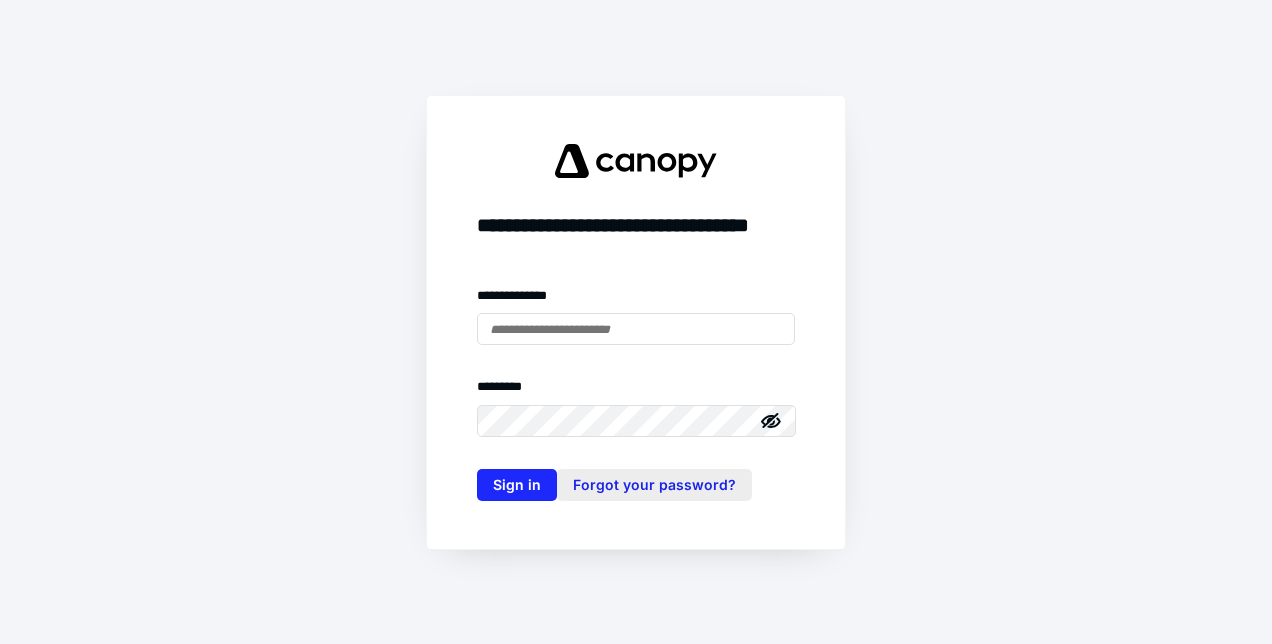 scroll, scrollTop: 0, scrollLeft: 0, axis: both 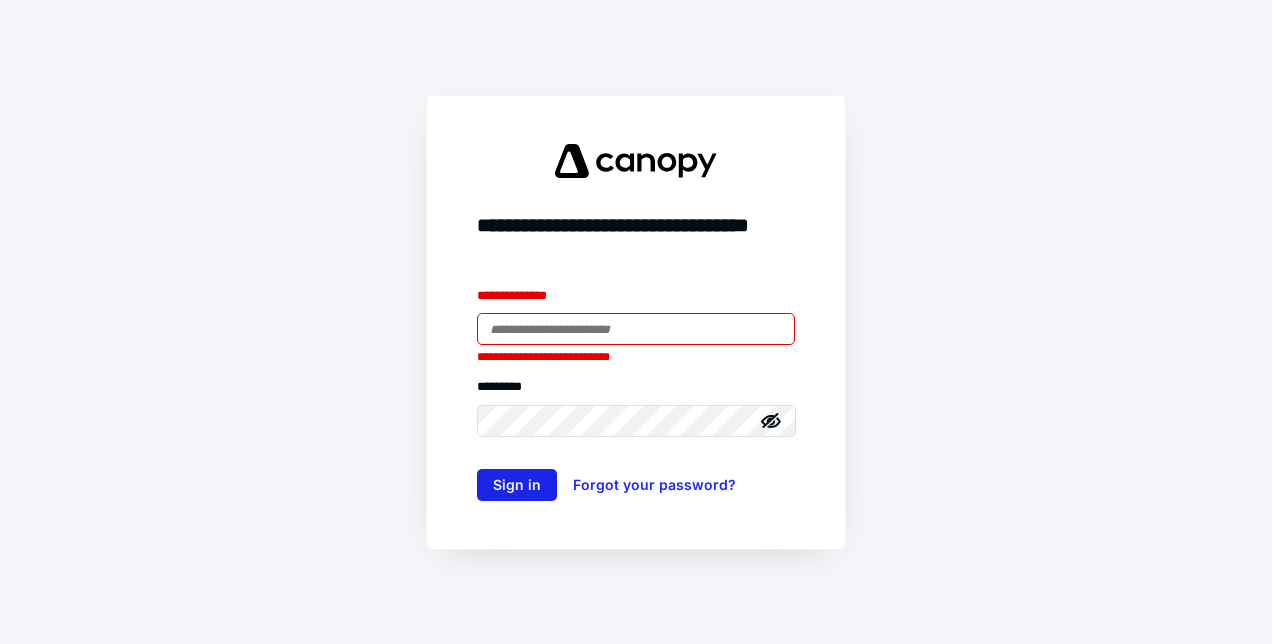type on "**********" 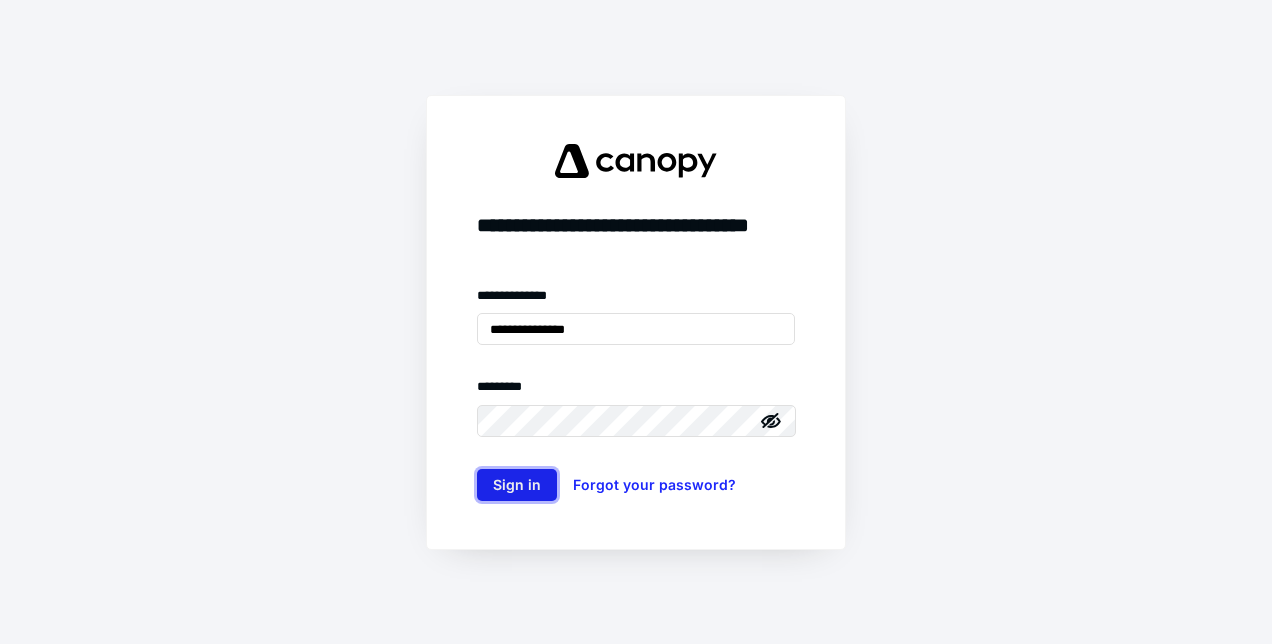 click on "Sign in" at bounding box center [517, 485] 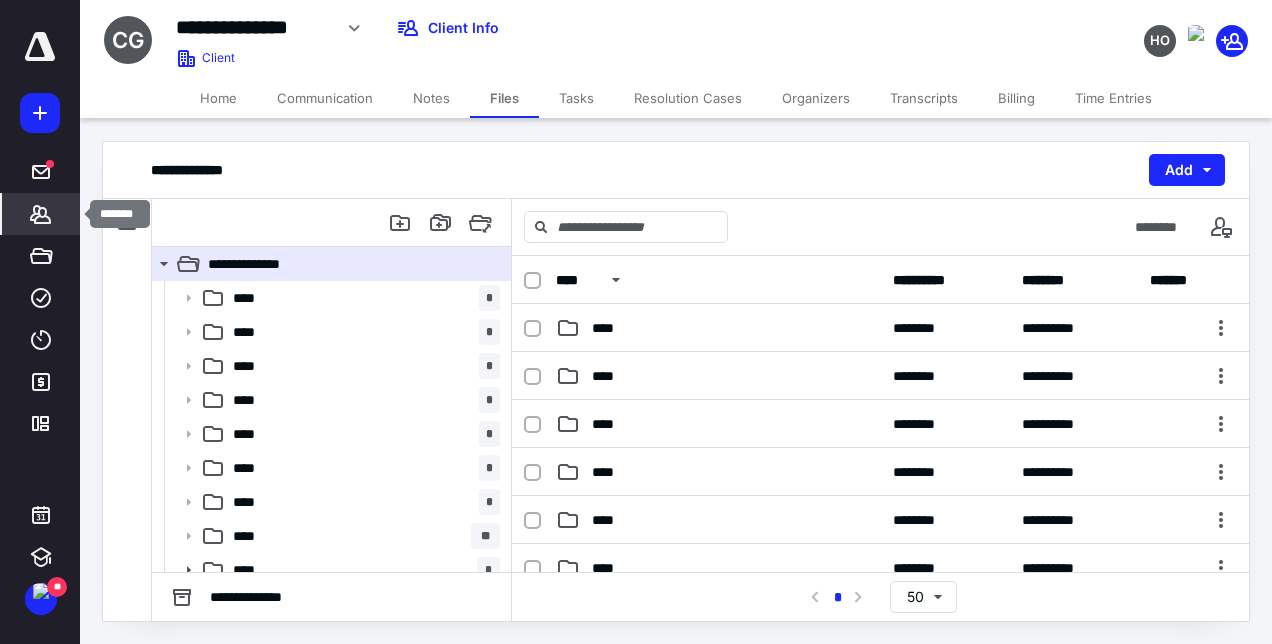 click on "*******" at bounding box center [41, 214] 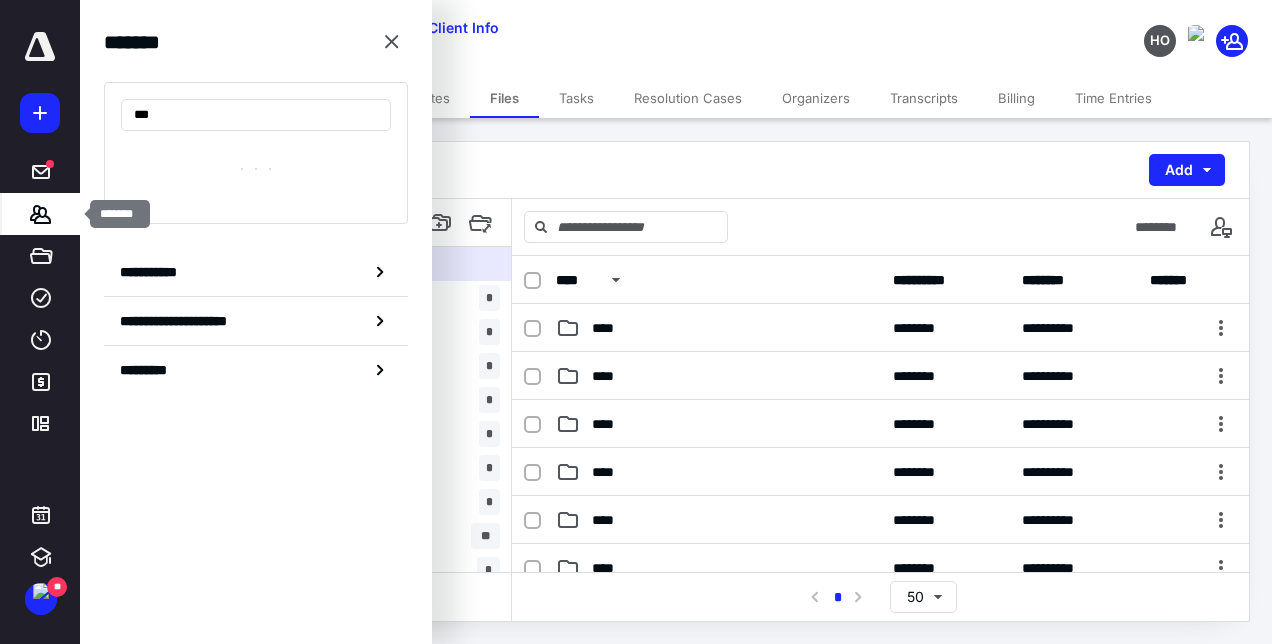 scroll, scrollTop: 0, scrollLeft: 0, axis: both 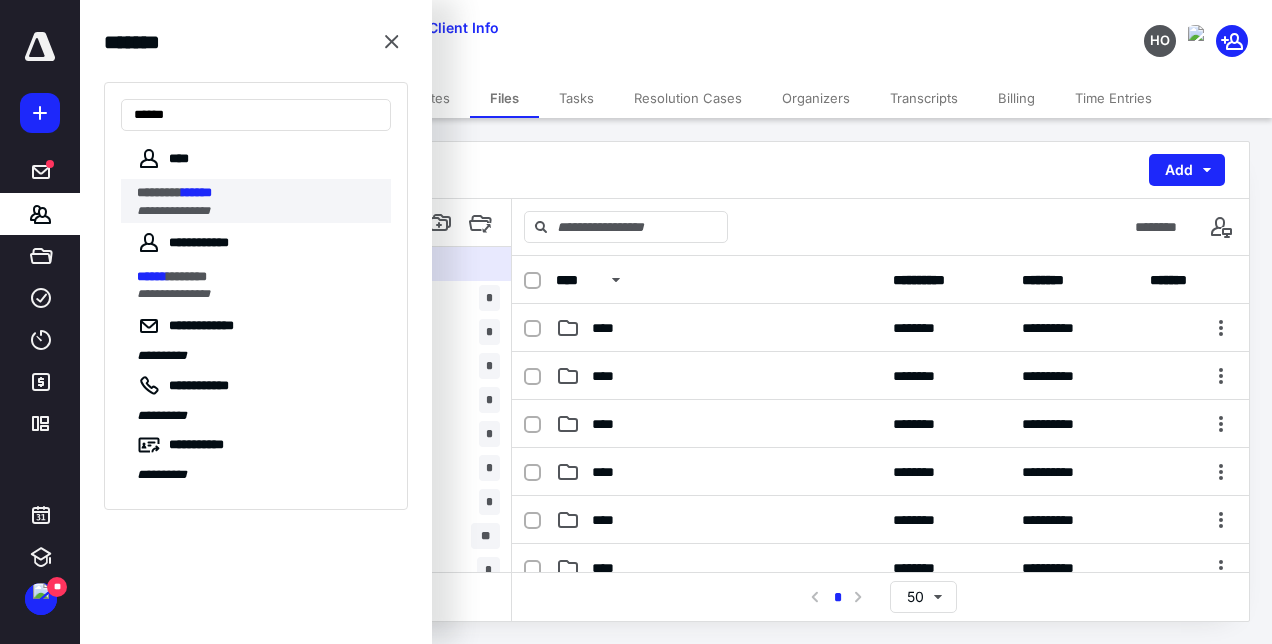 type on "******" 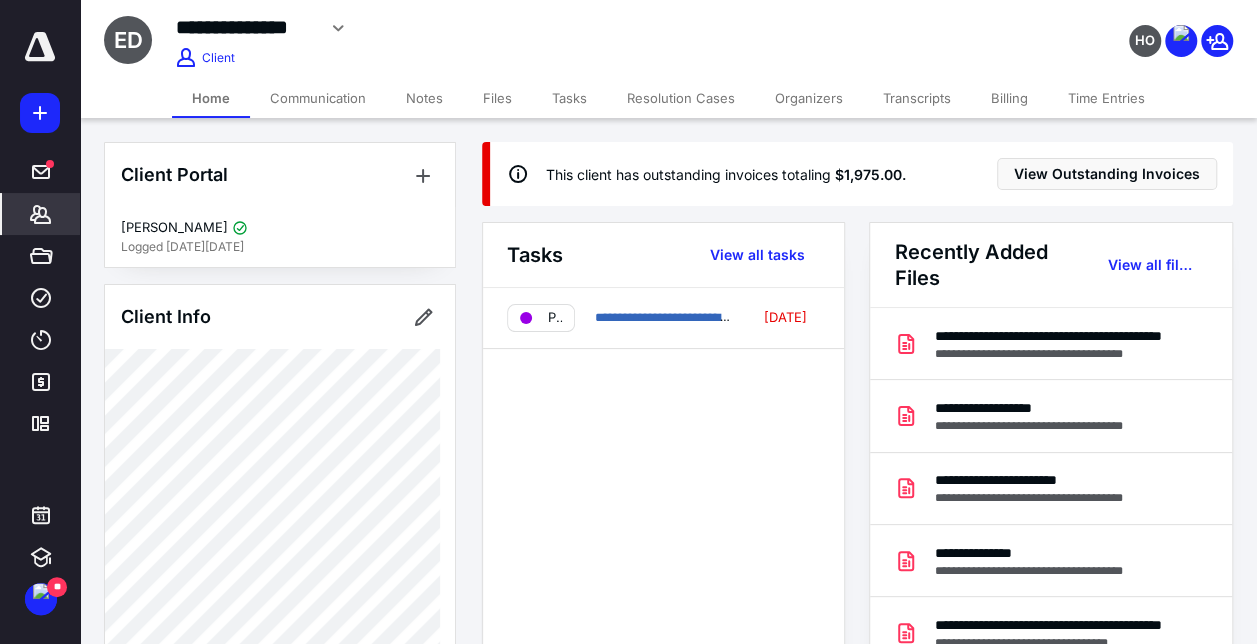 click on "Files" at bounding box center [497, 98] 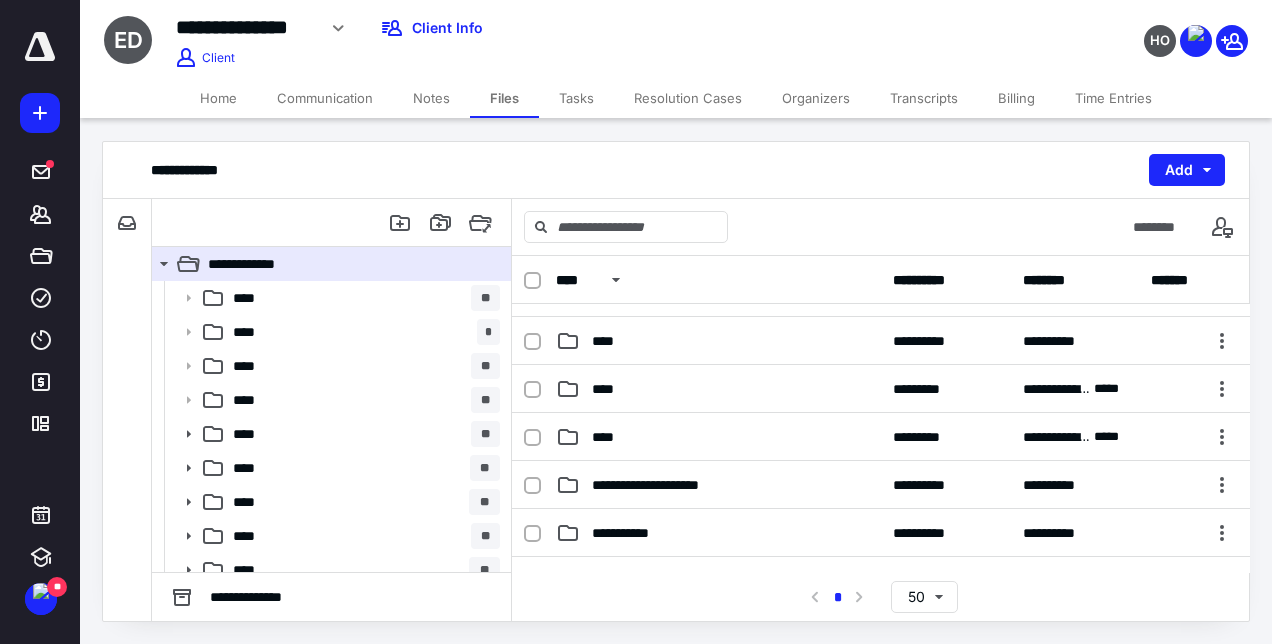 scroll, scrollTop: 708, scrollLeft: 0, axis: vertical 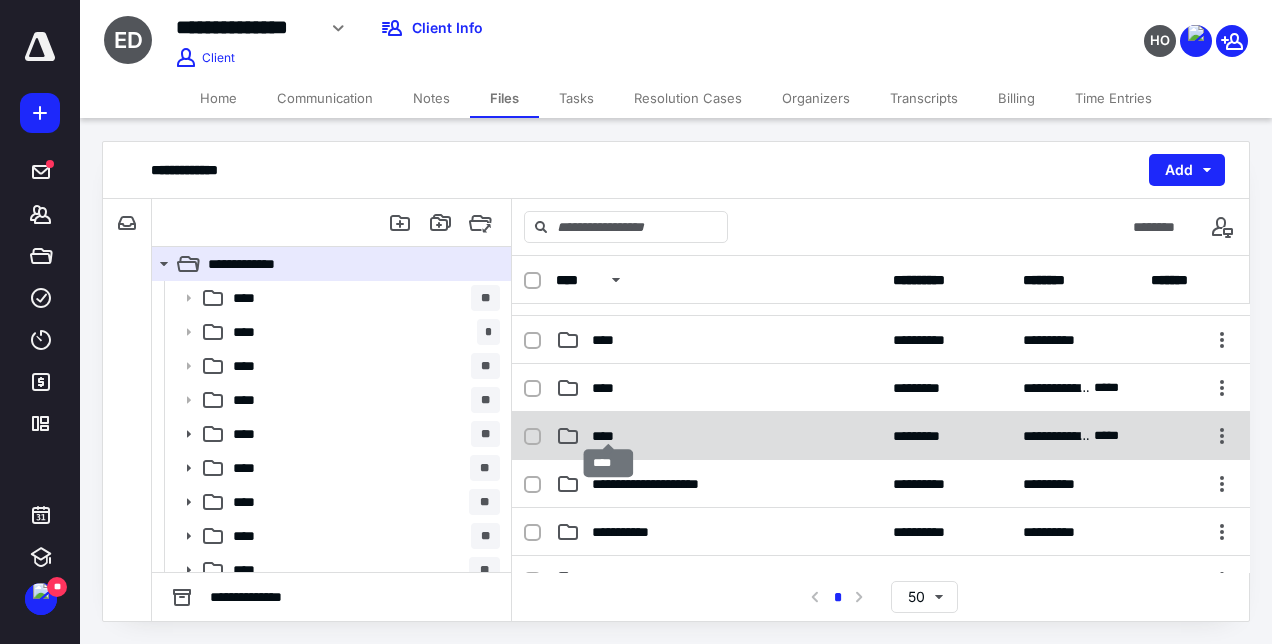 click on "****" at bounding box center [609, 436] 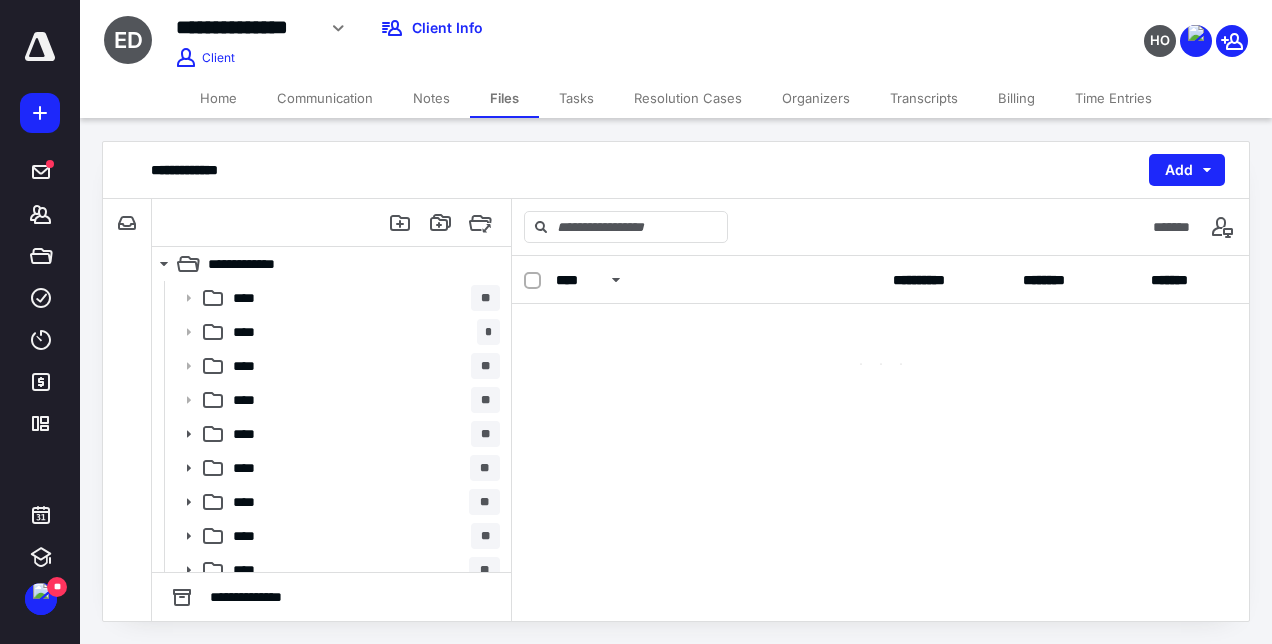 scroll, scrollTop: 0, scrollLeft: 0, axis: both 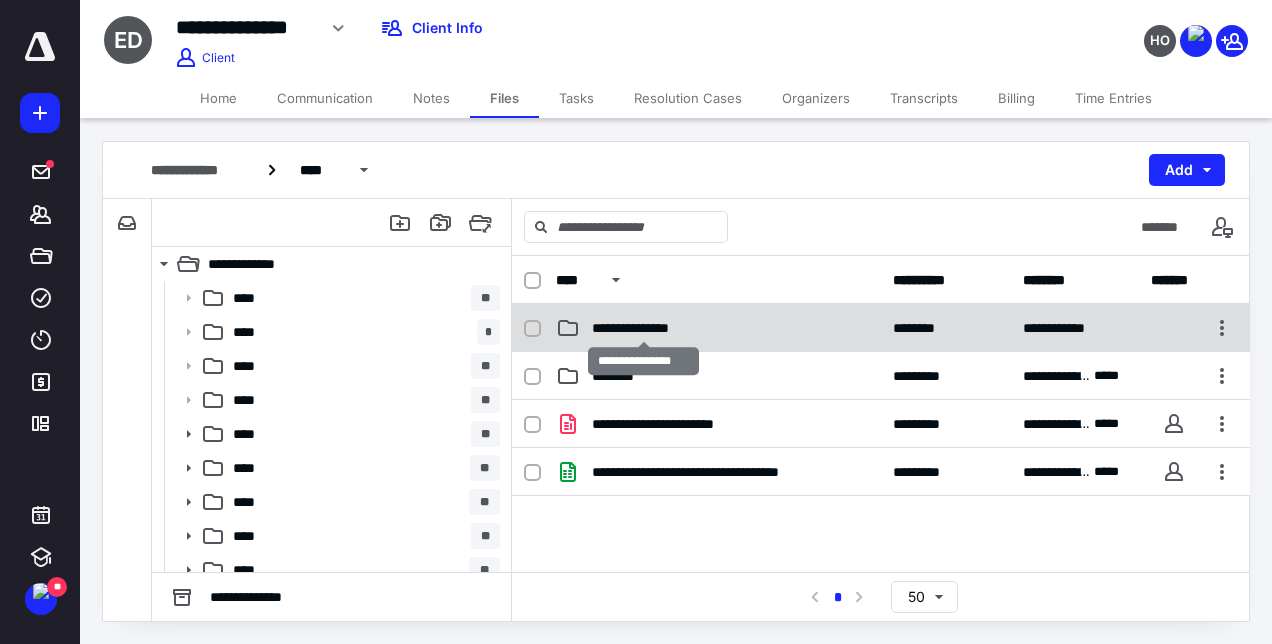 click on "**********" at bounding box center (644, 328) 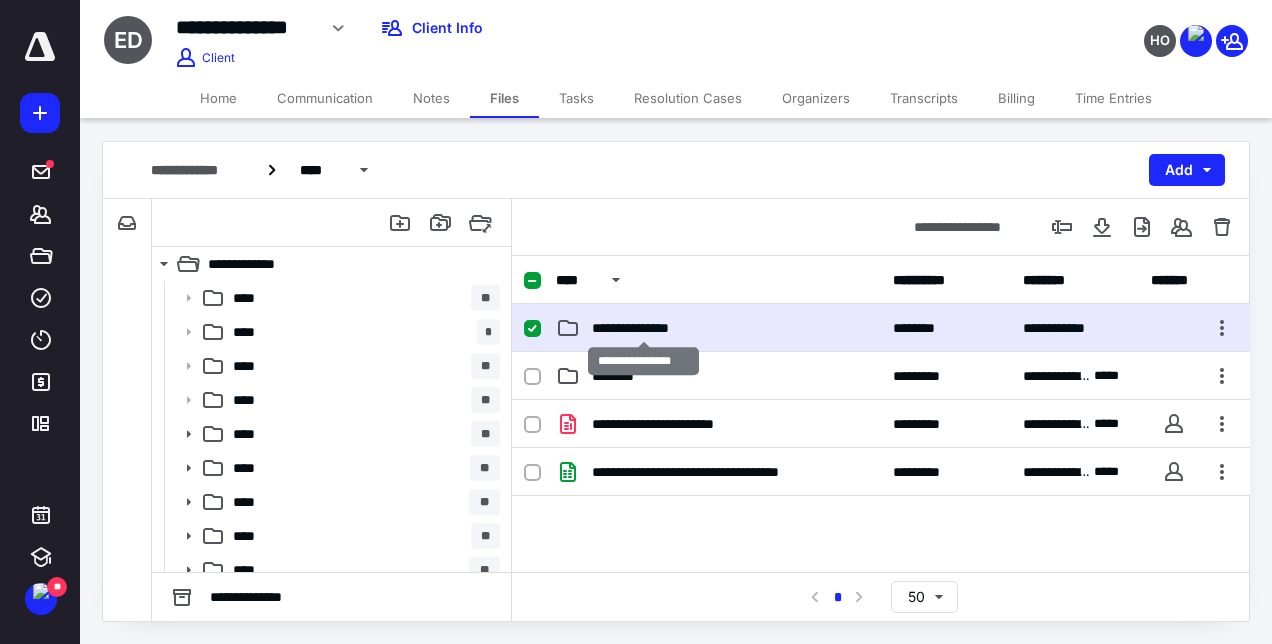 click on "**********" at bounding box center [644, 328] 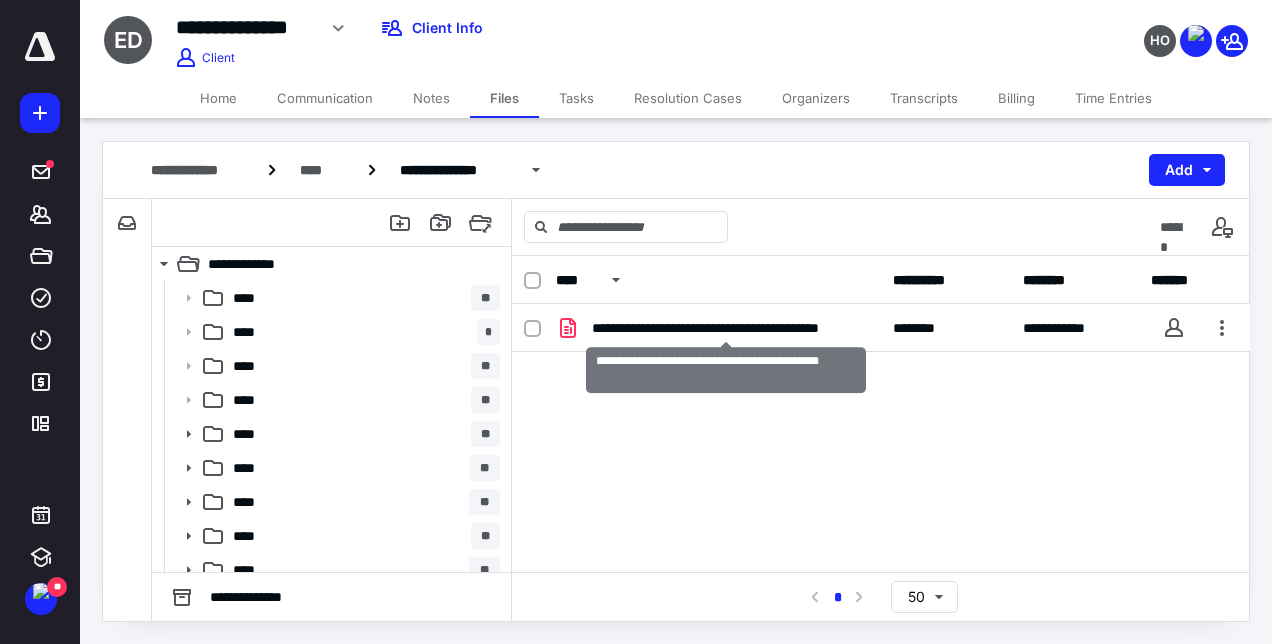 click on "**********" at bounding box center (726, 328) 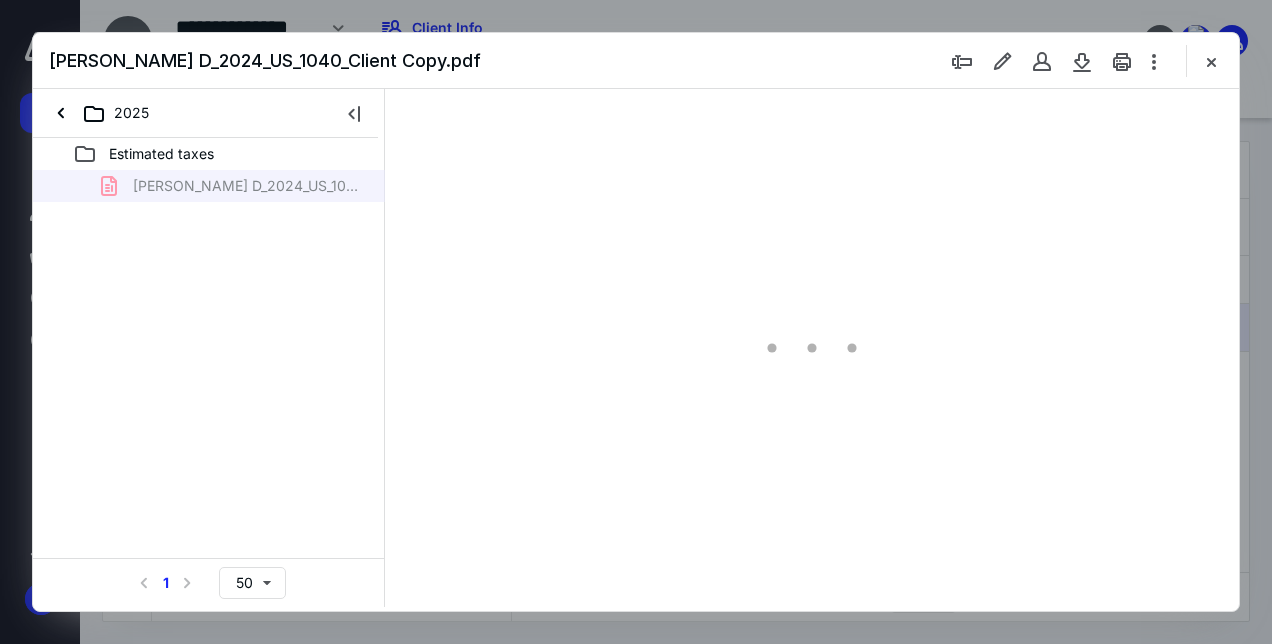 scroll, scrollTop: 0, scrollLeft: 0, axis: both 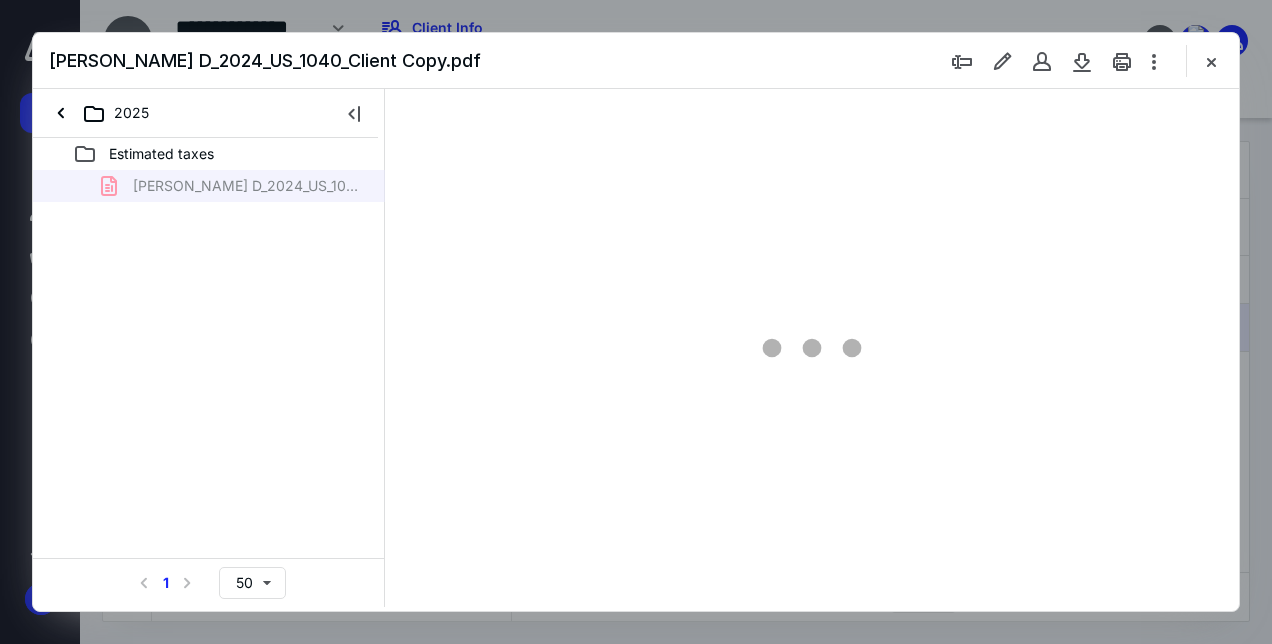 type on "128" 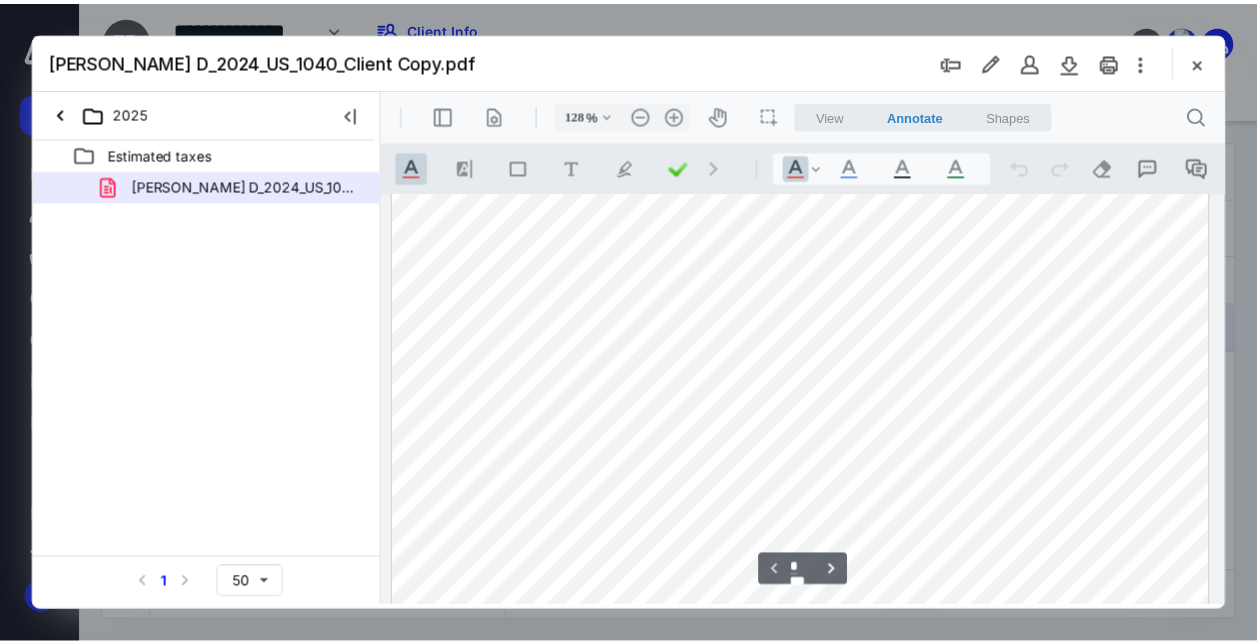 scroll, scrollTop: 96, scrollLeft: 0, axis: vertical 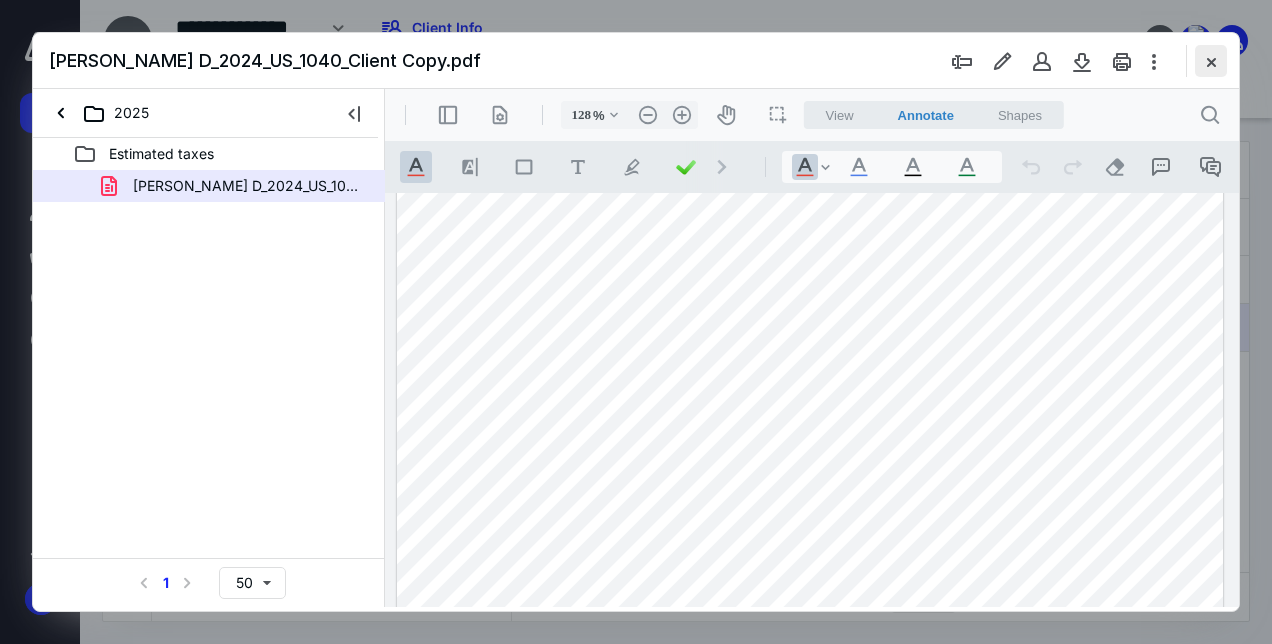 click at bounding box center (1211, 61) 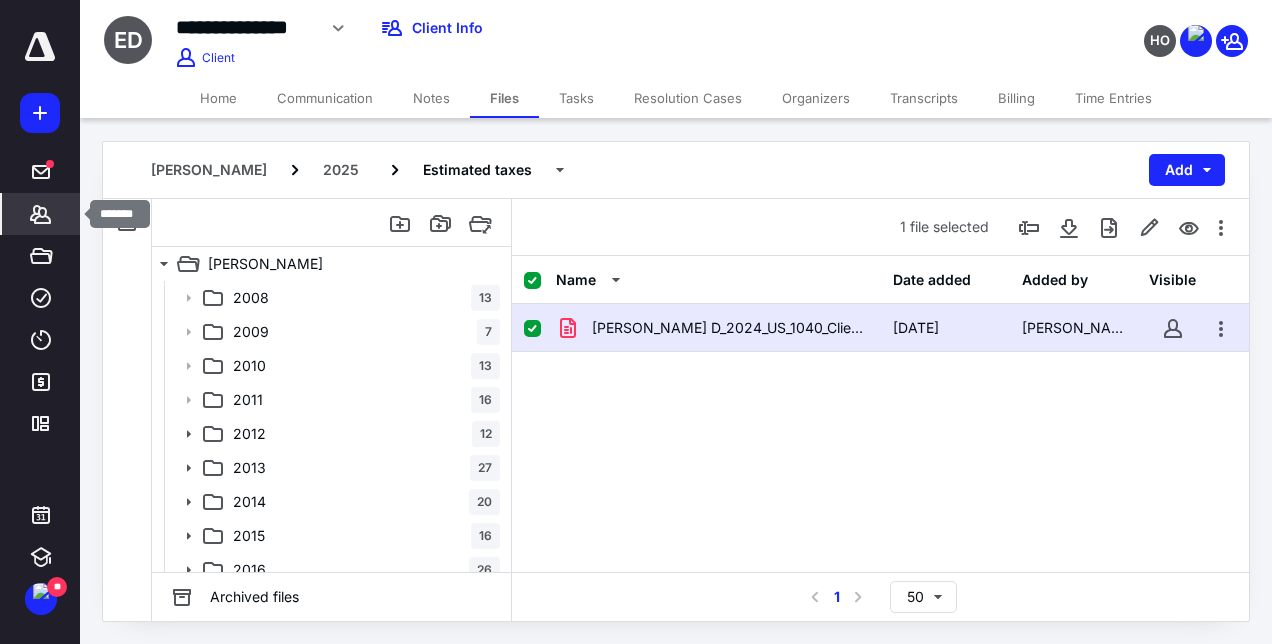 click 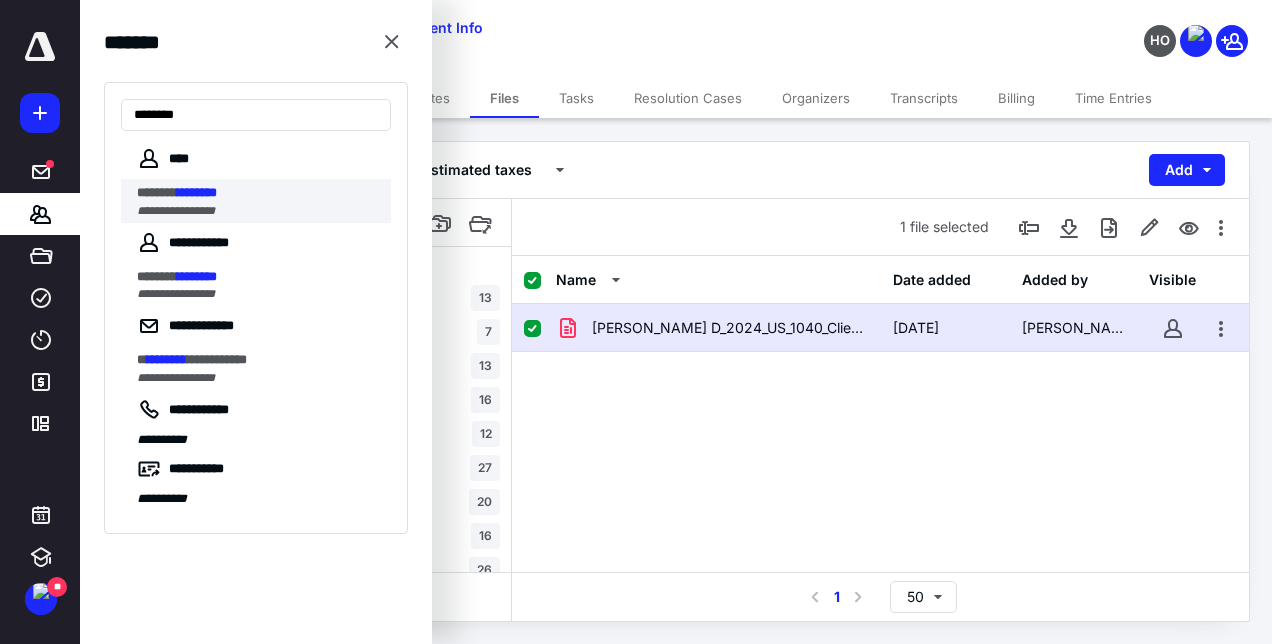 type on "********" 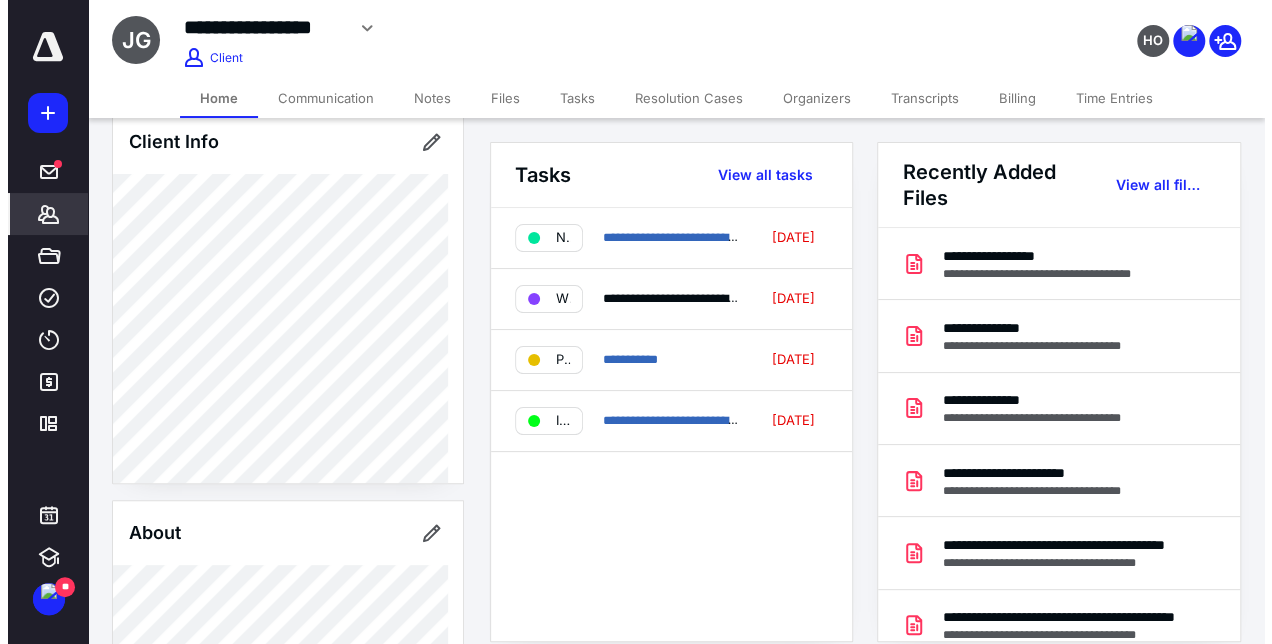 scroll, scrollTop: 178, scrollLeft: 0, axis: vertical 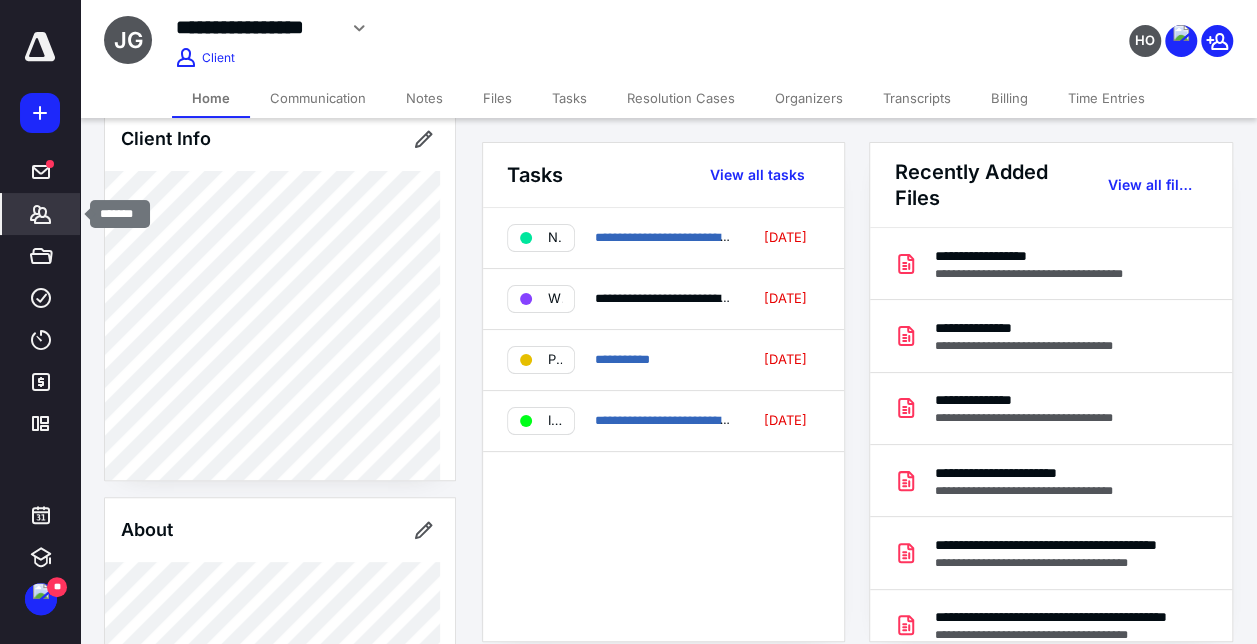 click 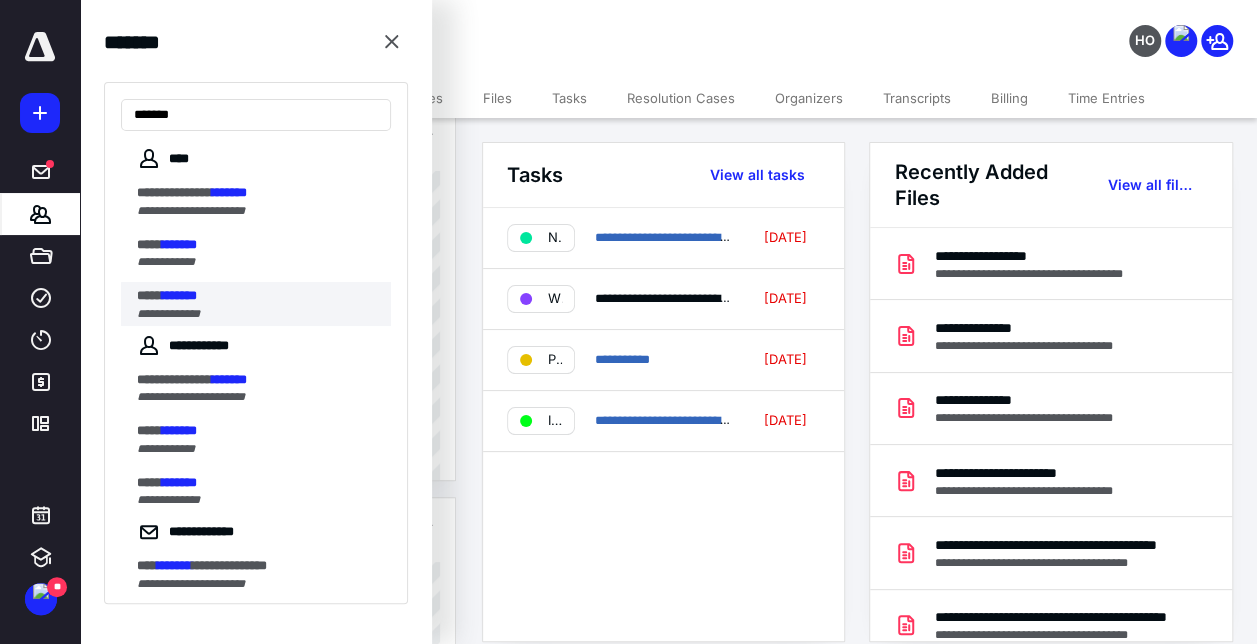 type on "*******" 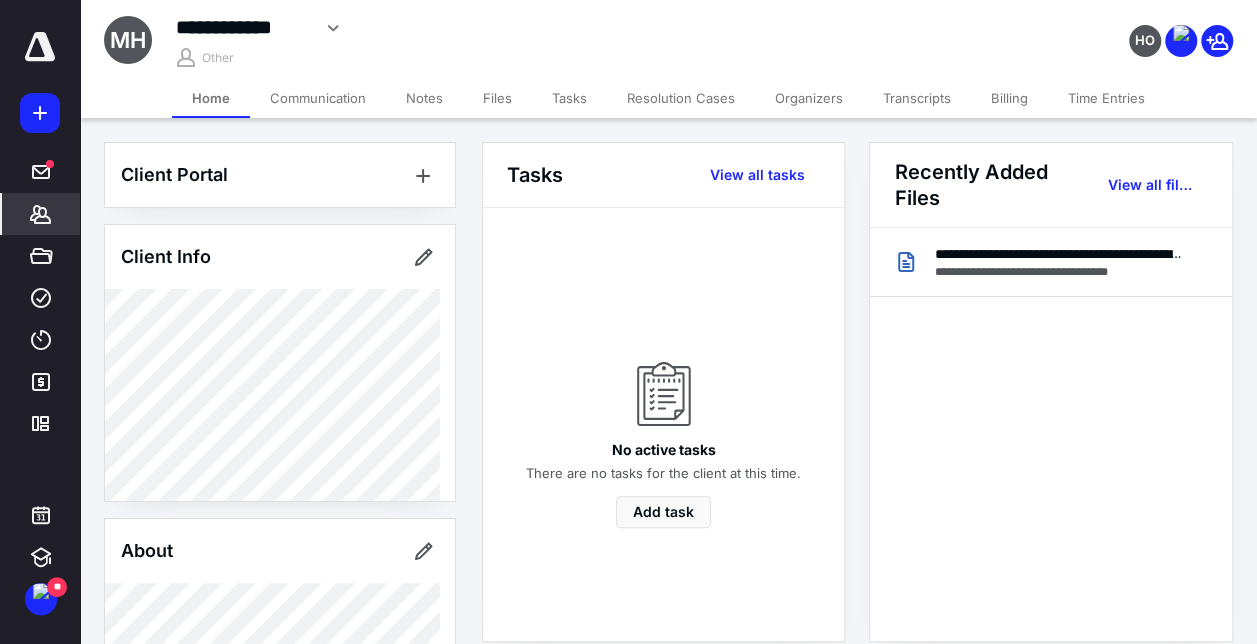 click on "Files" at bounding box center (497, 98) 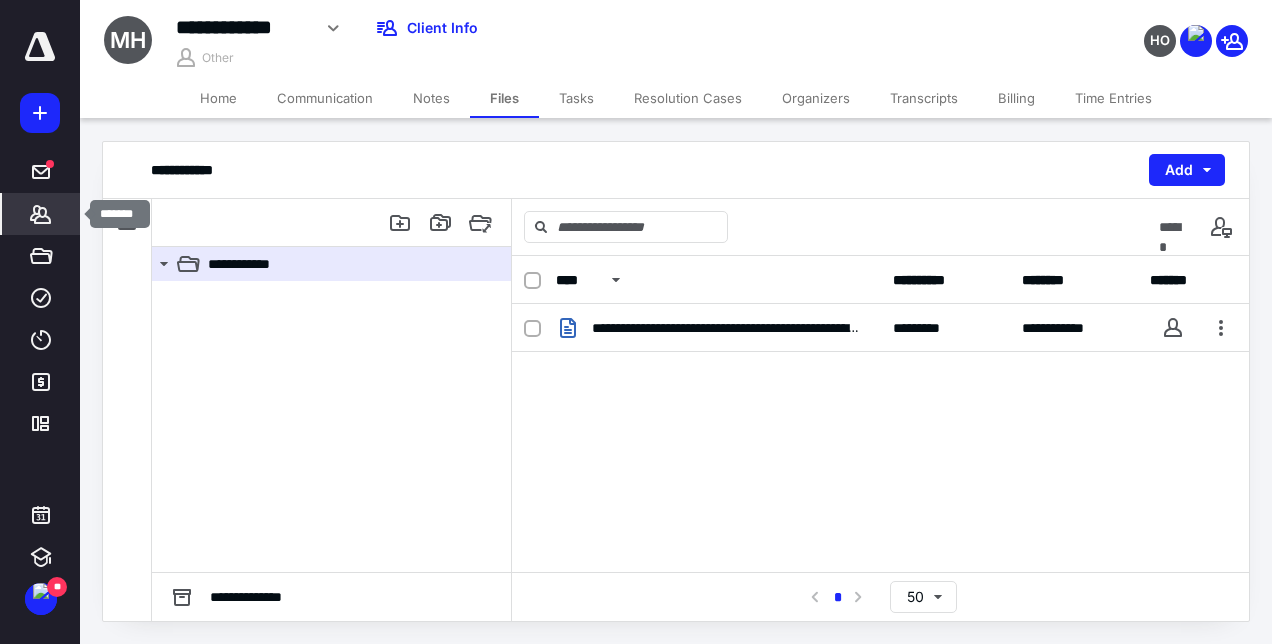 click 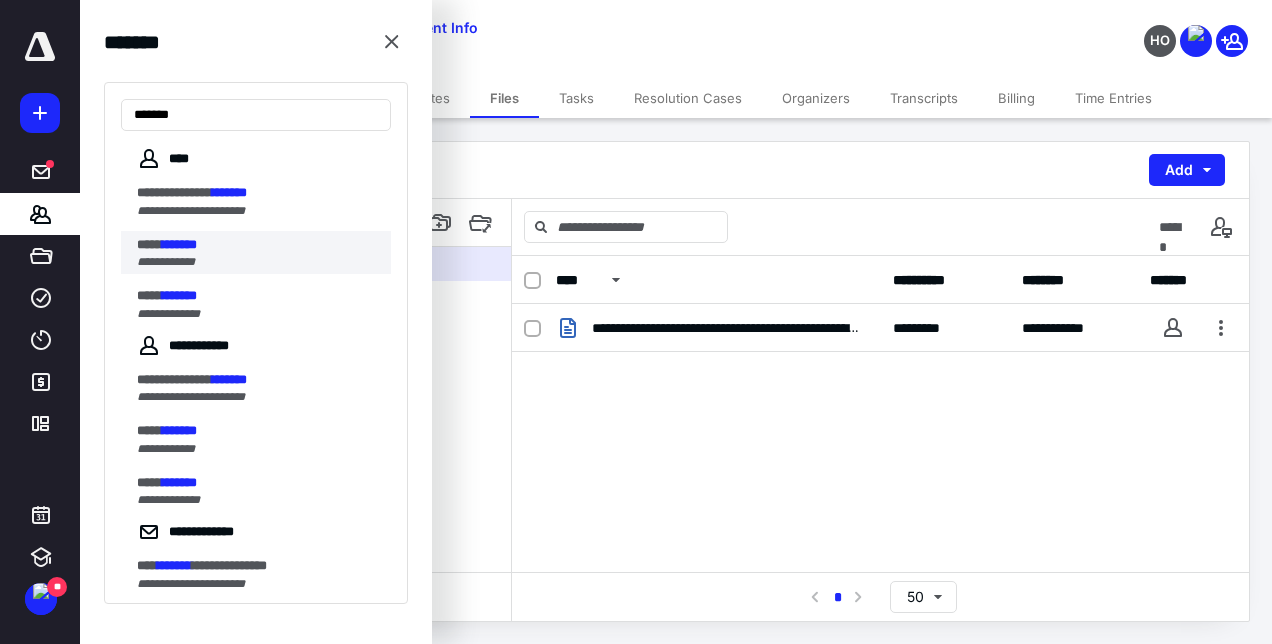 type on "*******" 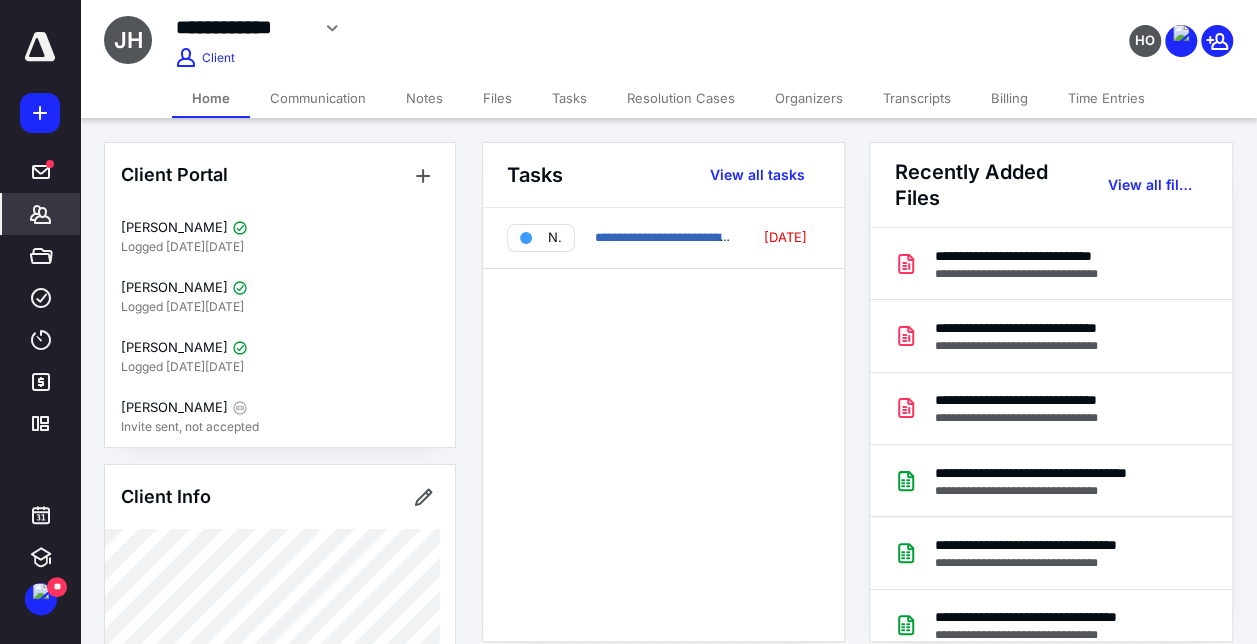 click on "Files" at bounding box center [497, 98] 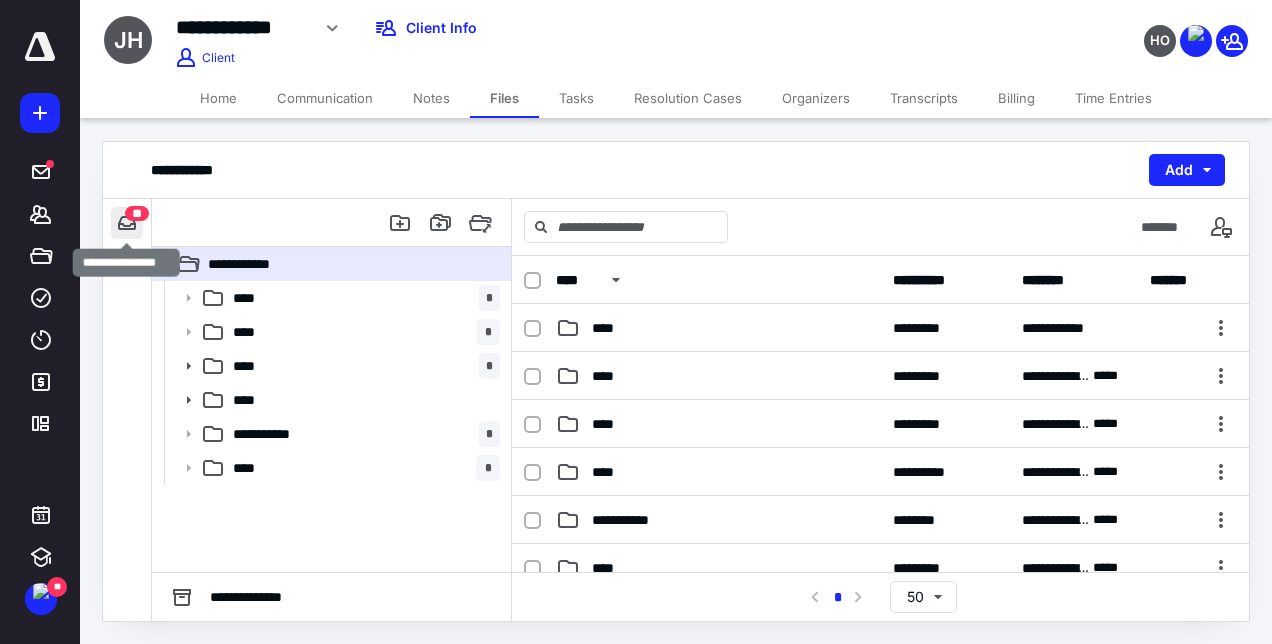 click at bounding box center [127, 223] 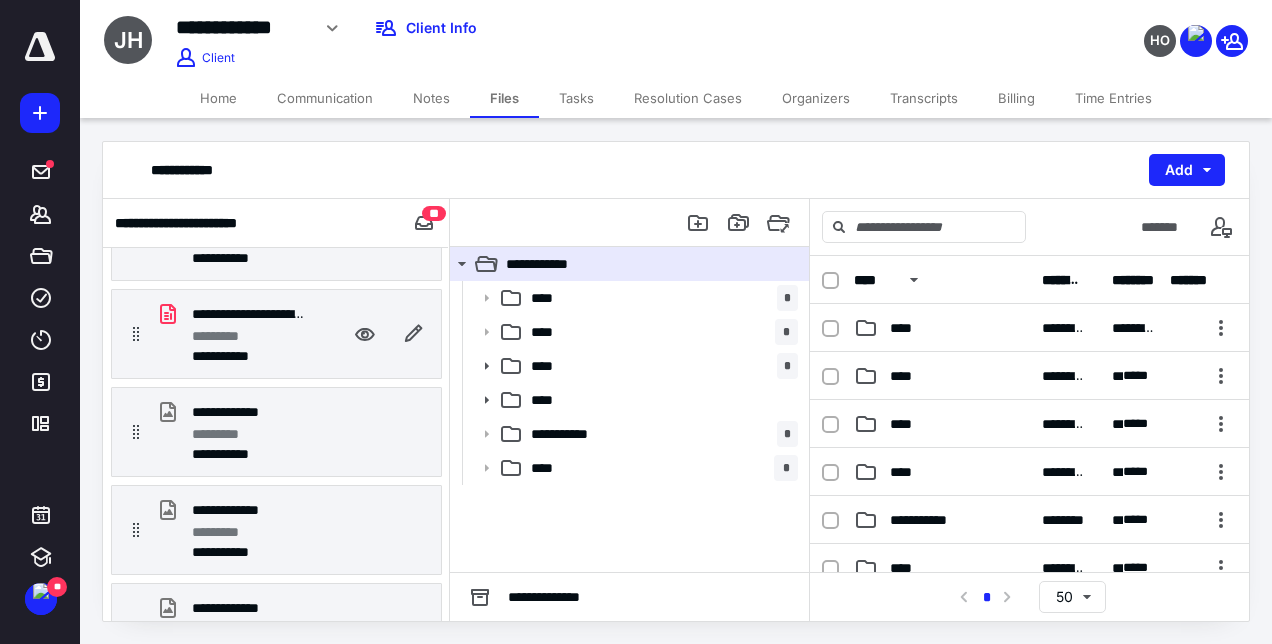 scroll, scrollTop: 1510, scrollLeft: 0, axis: vertical 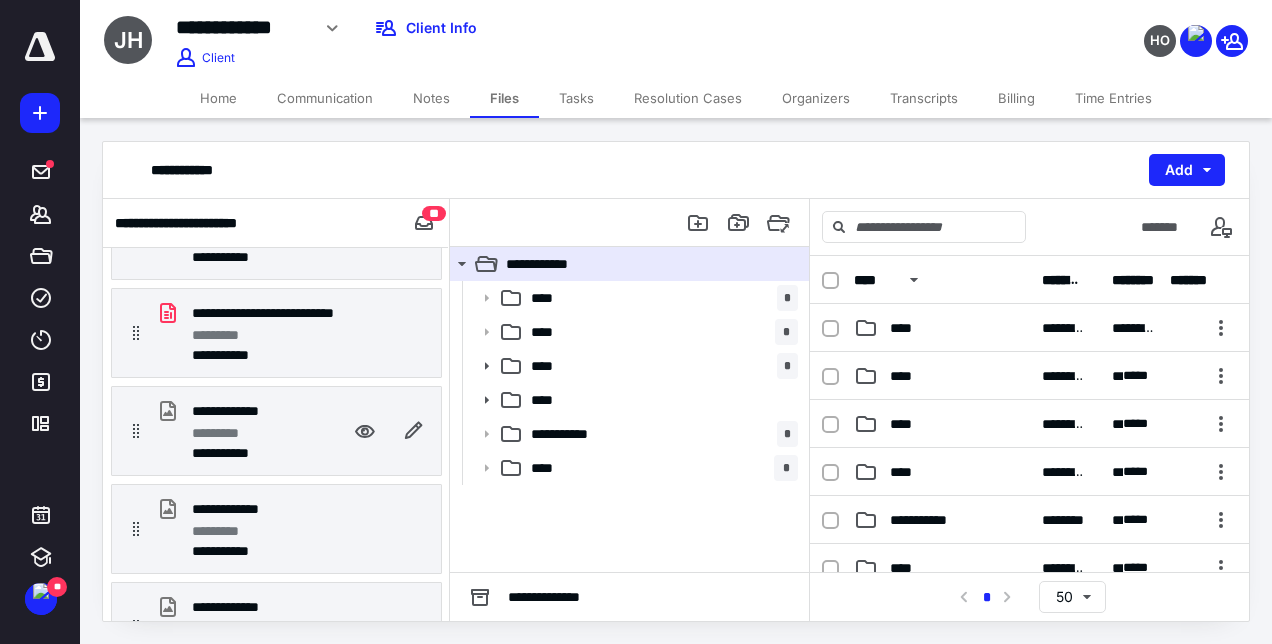 click on "**********" at bounding box center (276, 431) 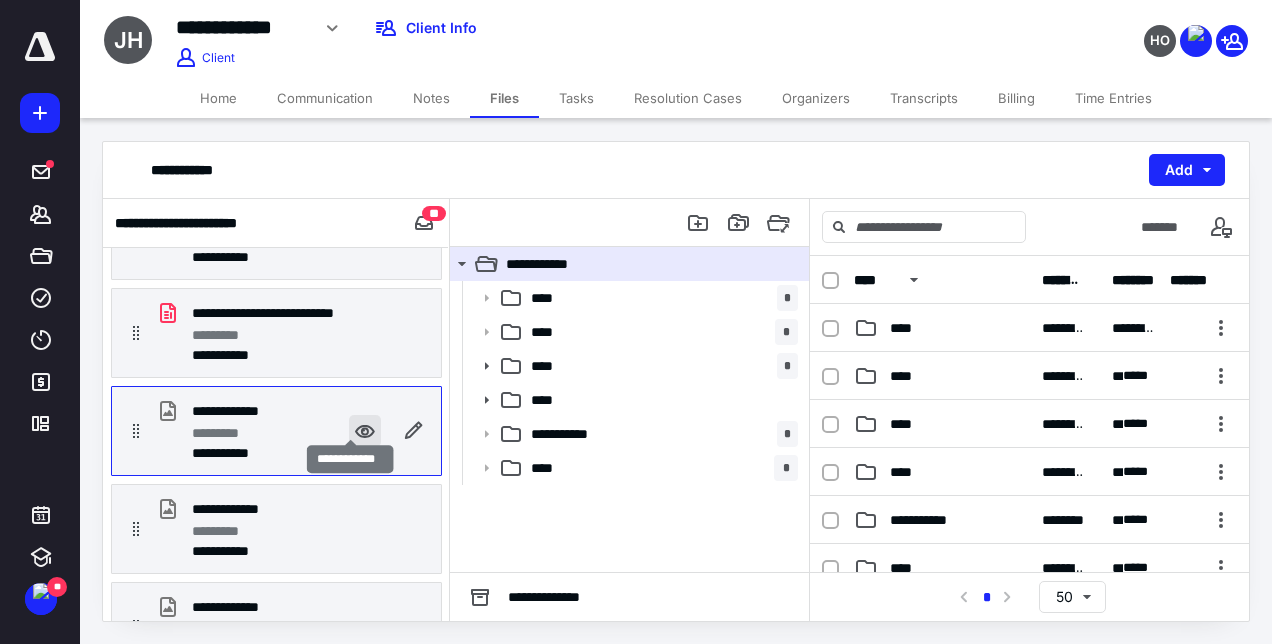 click at bounding box center [365, 431] 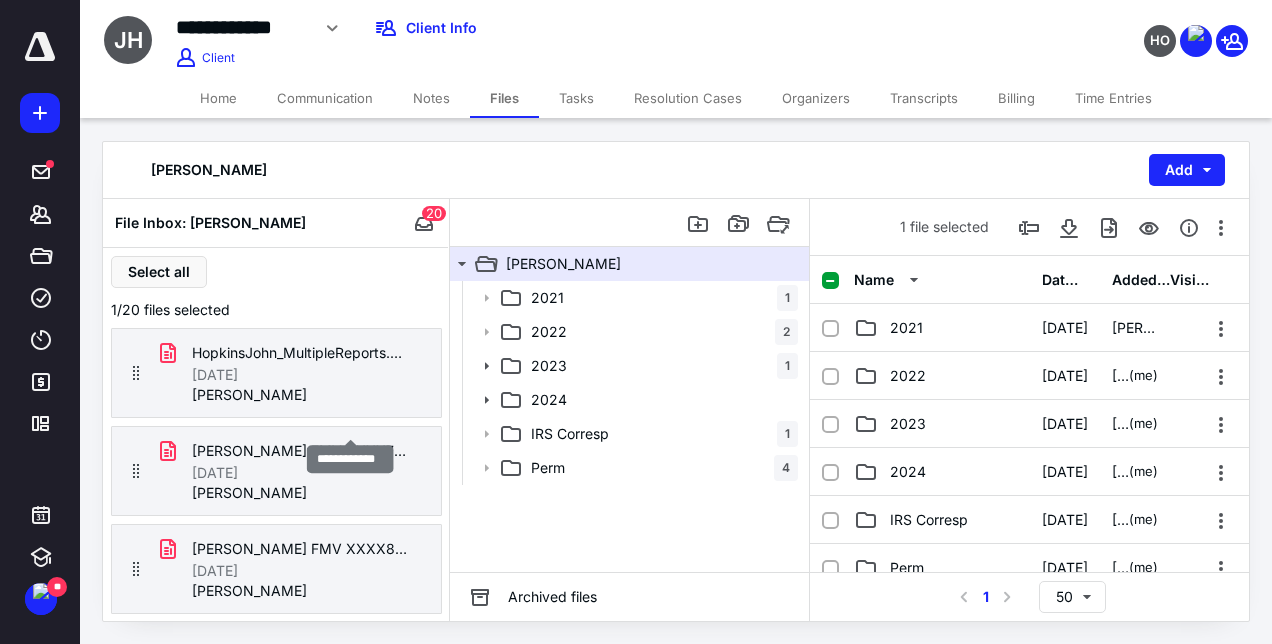 scroll, scrollTop: 1510, scrollLeft: 0, axis: vertical 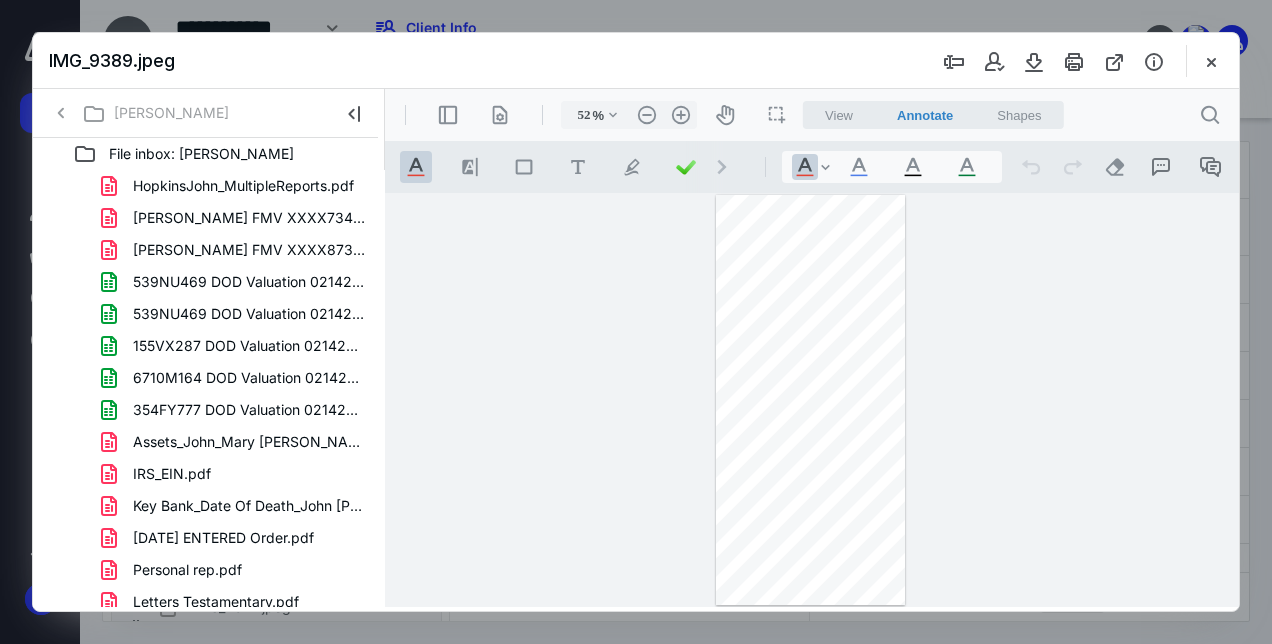 type on "226" 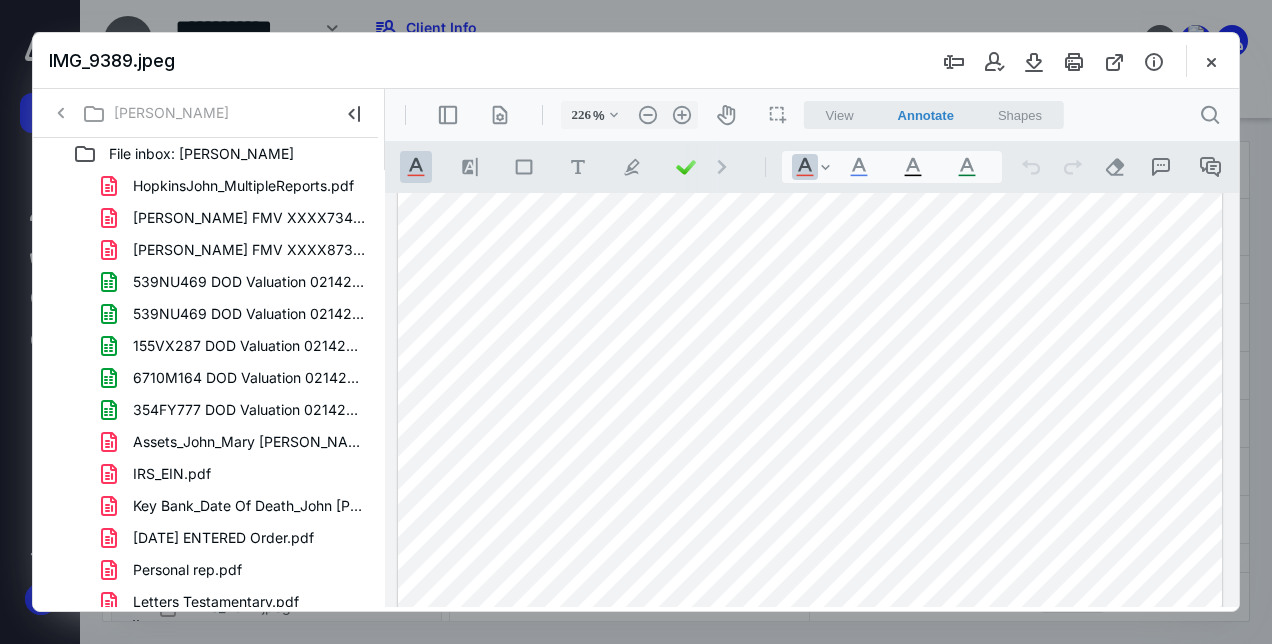 scroll, scrollTop: 422, scrollLeft: 0, axis: vertical 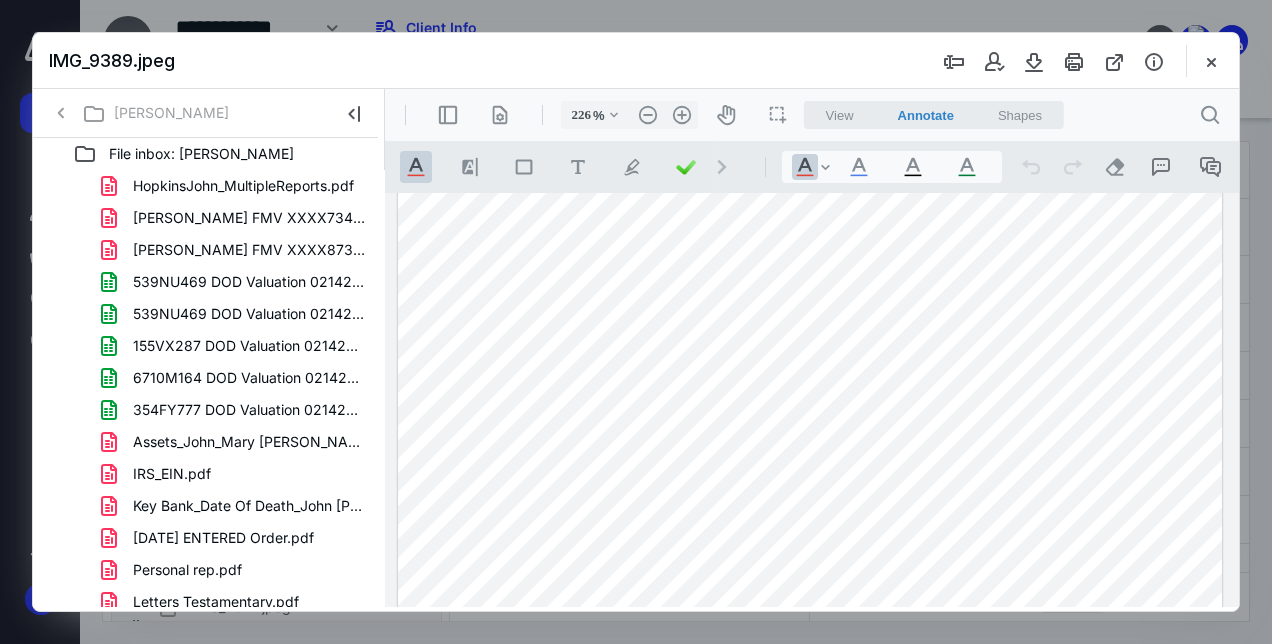 click at bounding box center (810, 674) 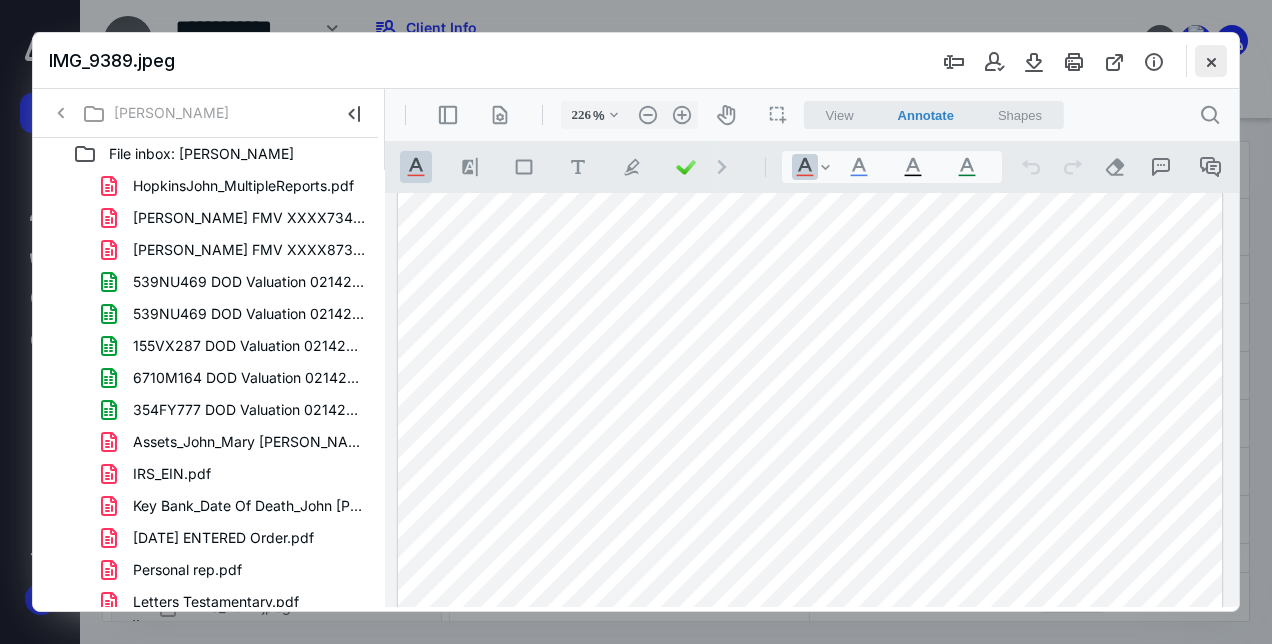 click at bounding box center (1211, 61) 